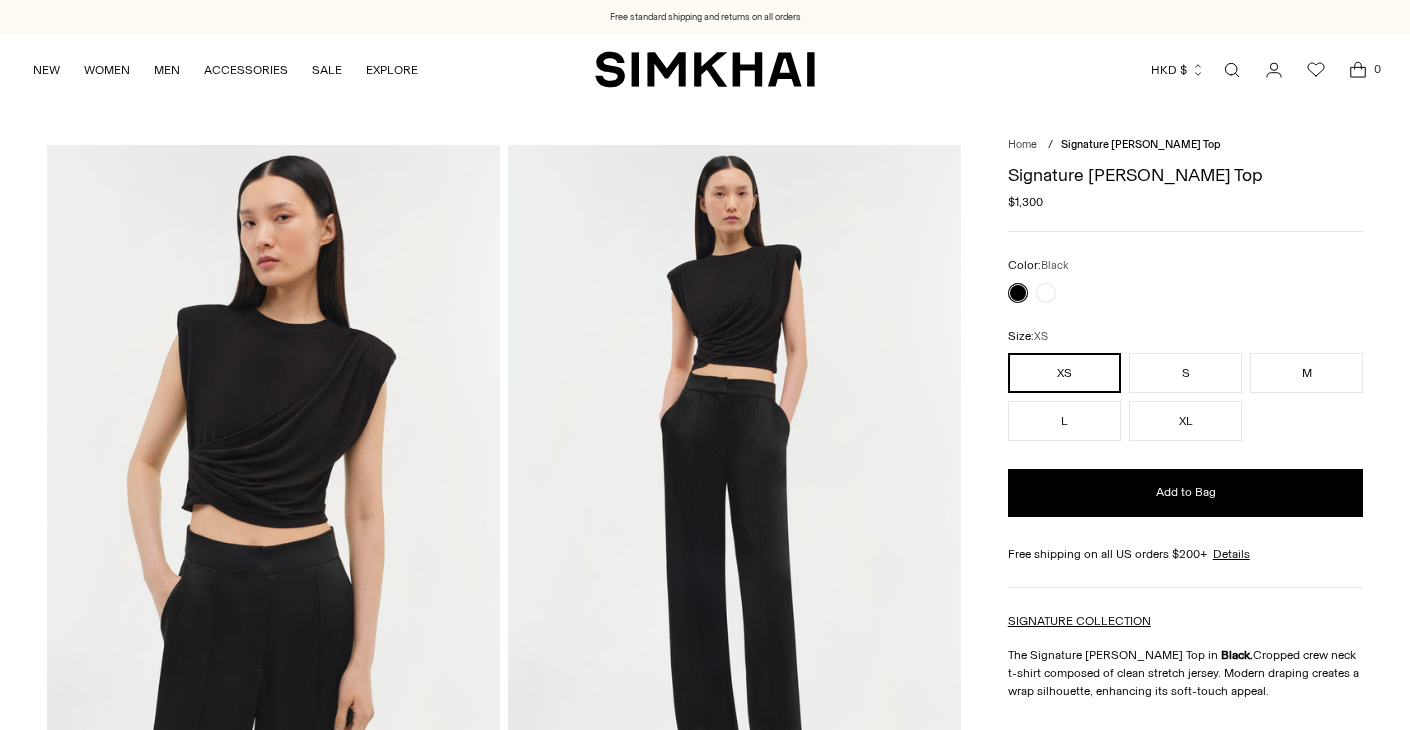 scroll, scrollTop: 0, scrollLeft: 0, axis: both 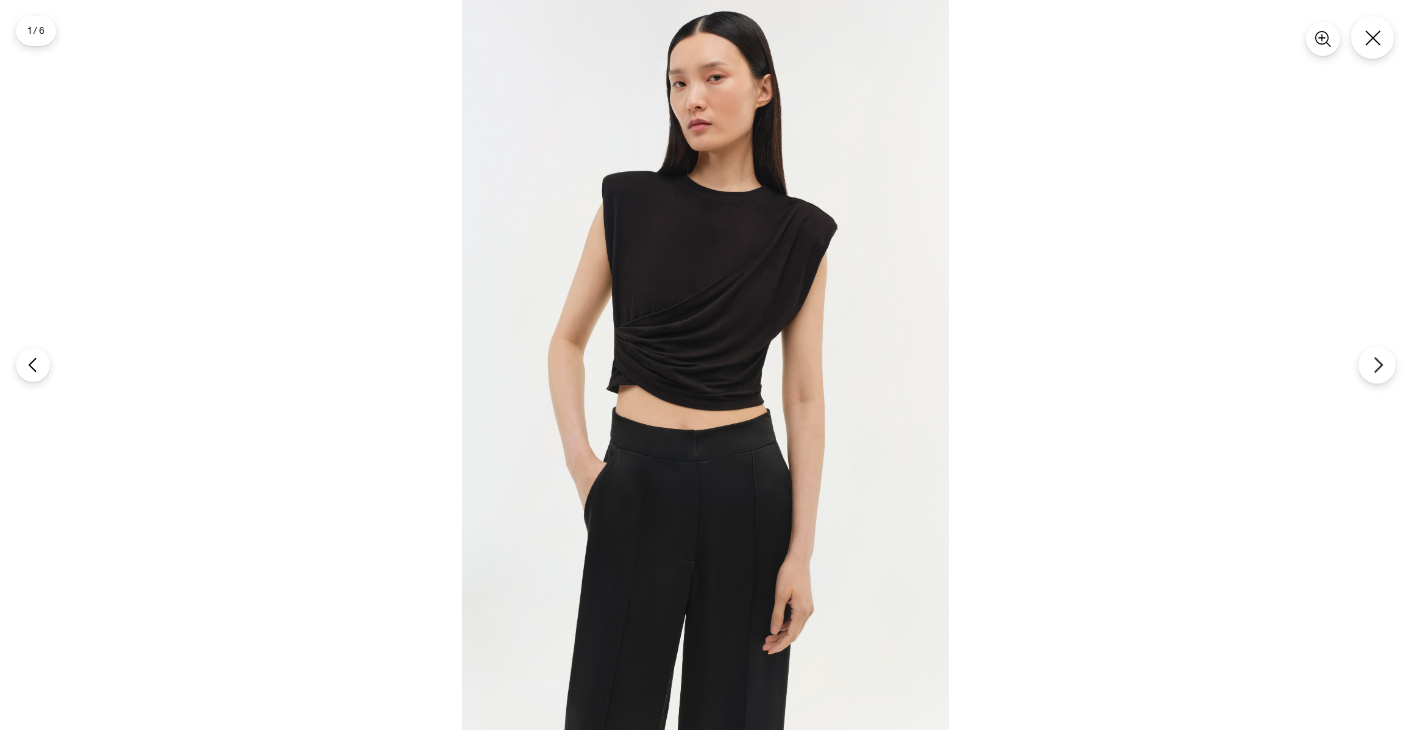 click 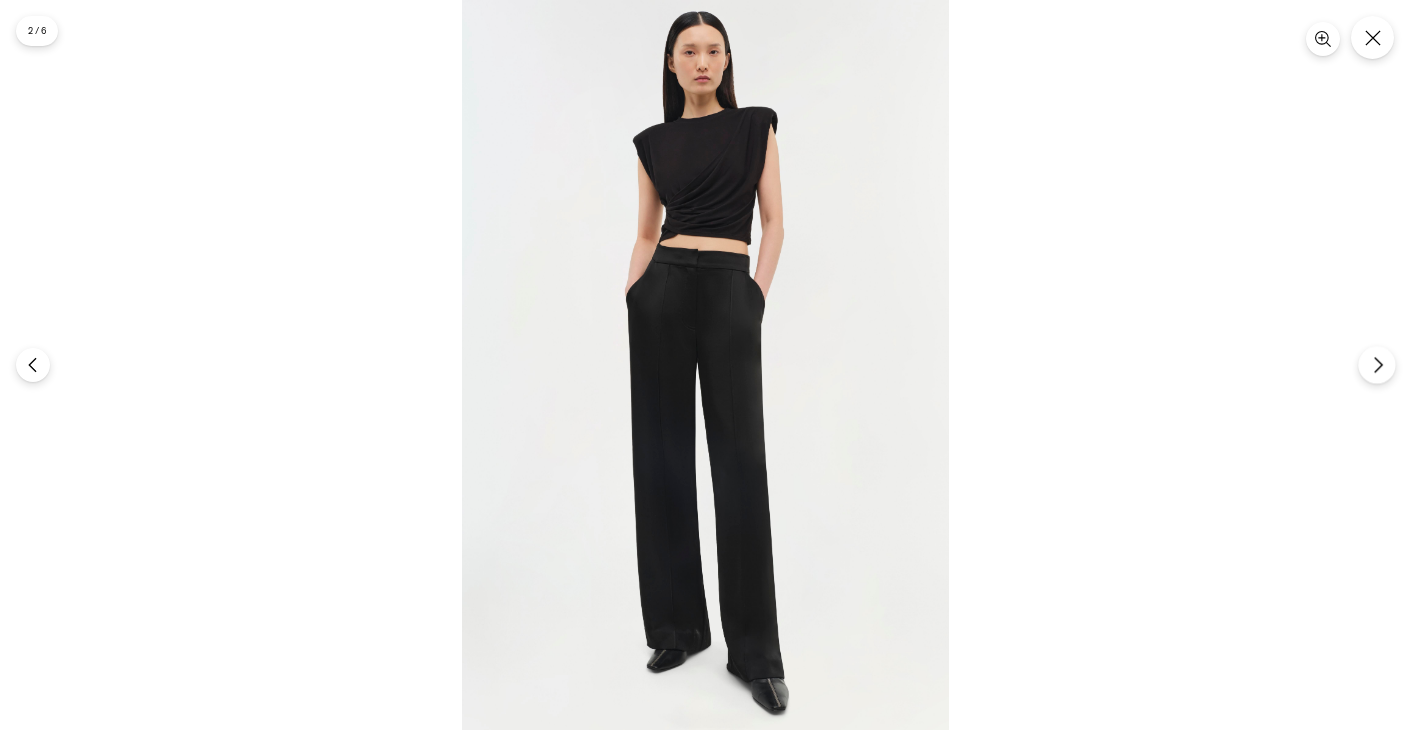 click 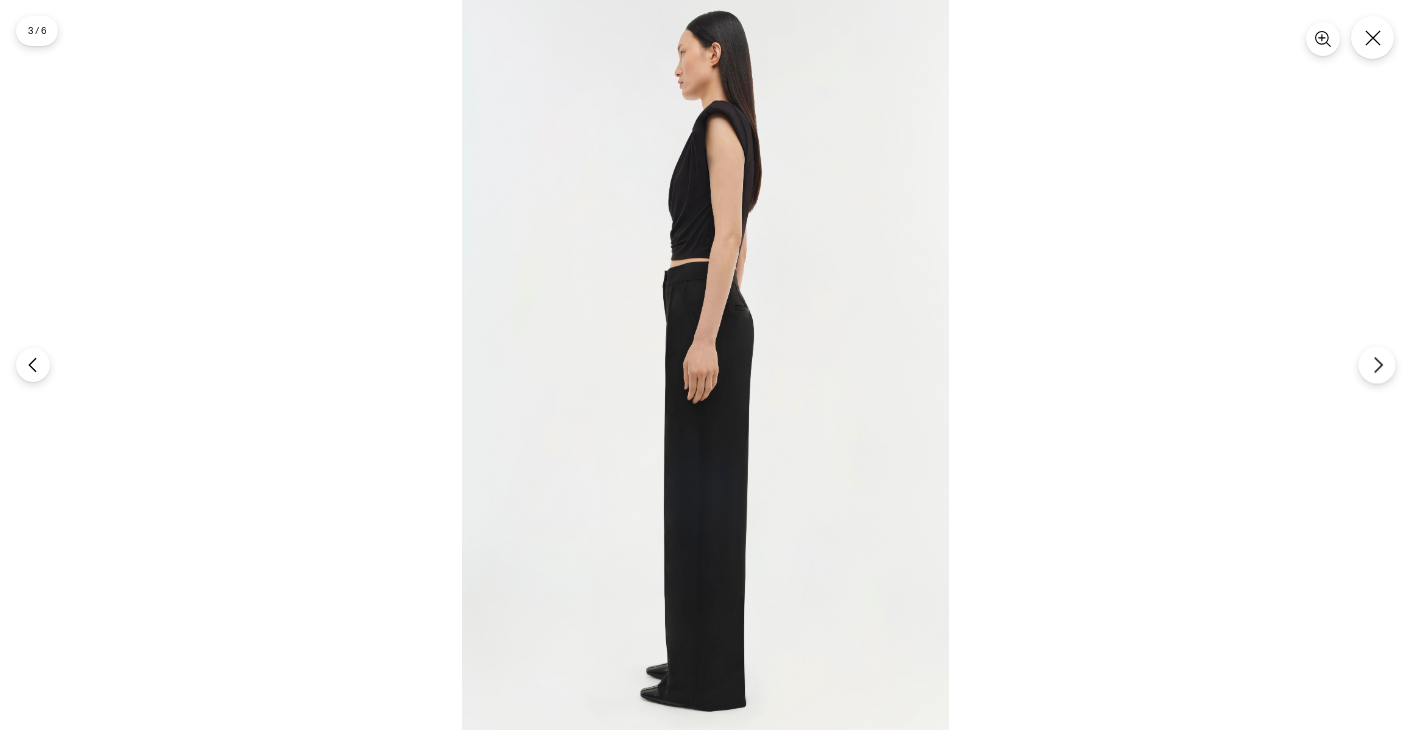 click 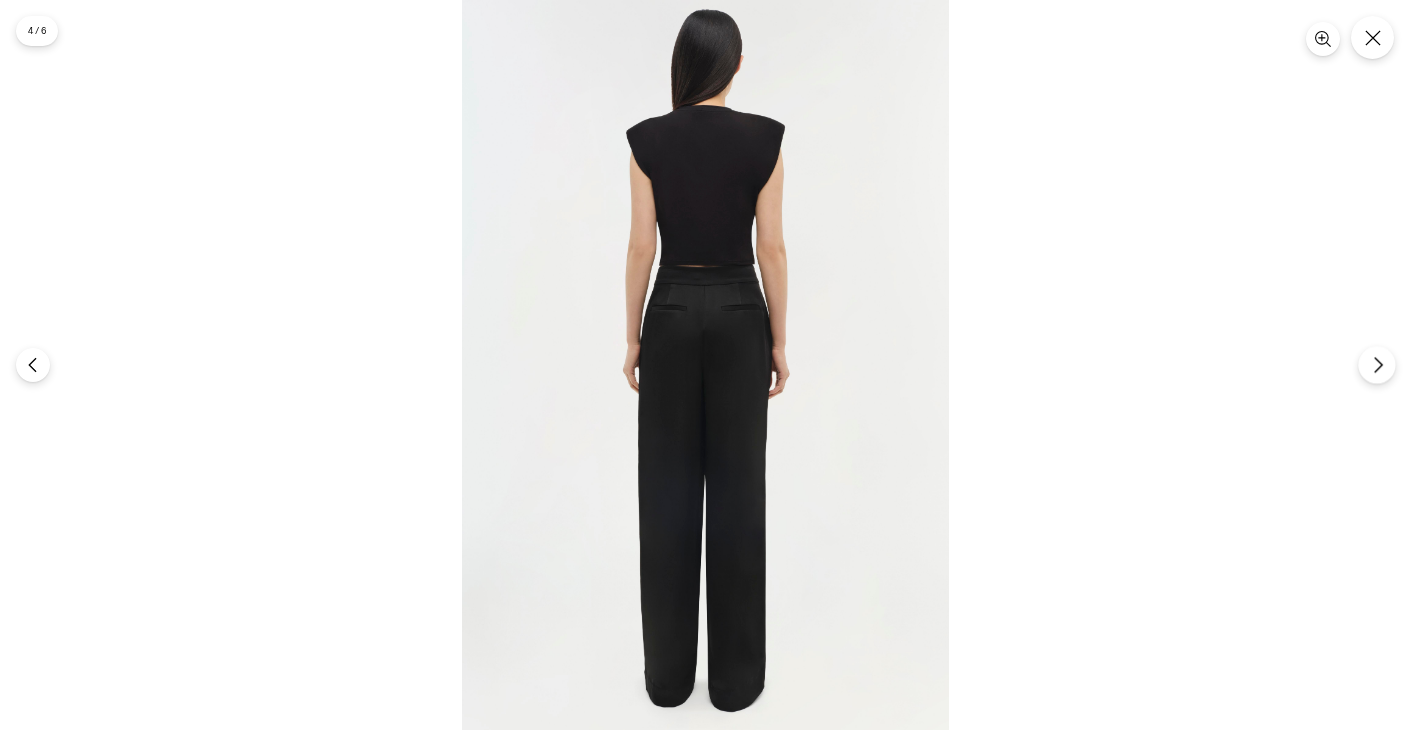 click 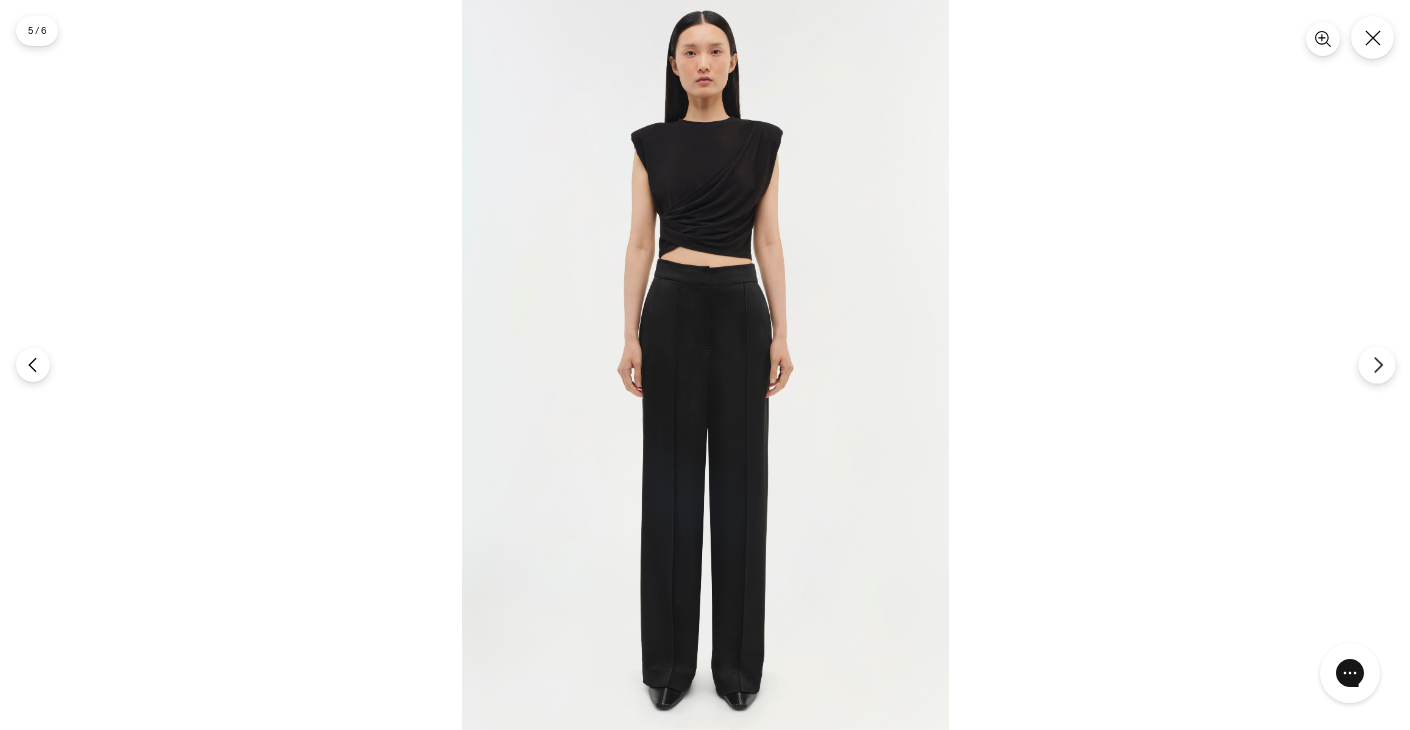 scroll, scrollTop: 0, scrollLeft: 0, axis: both 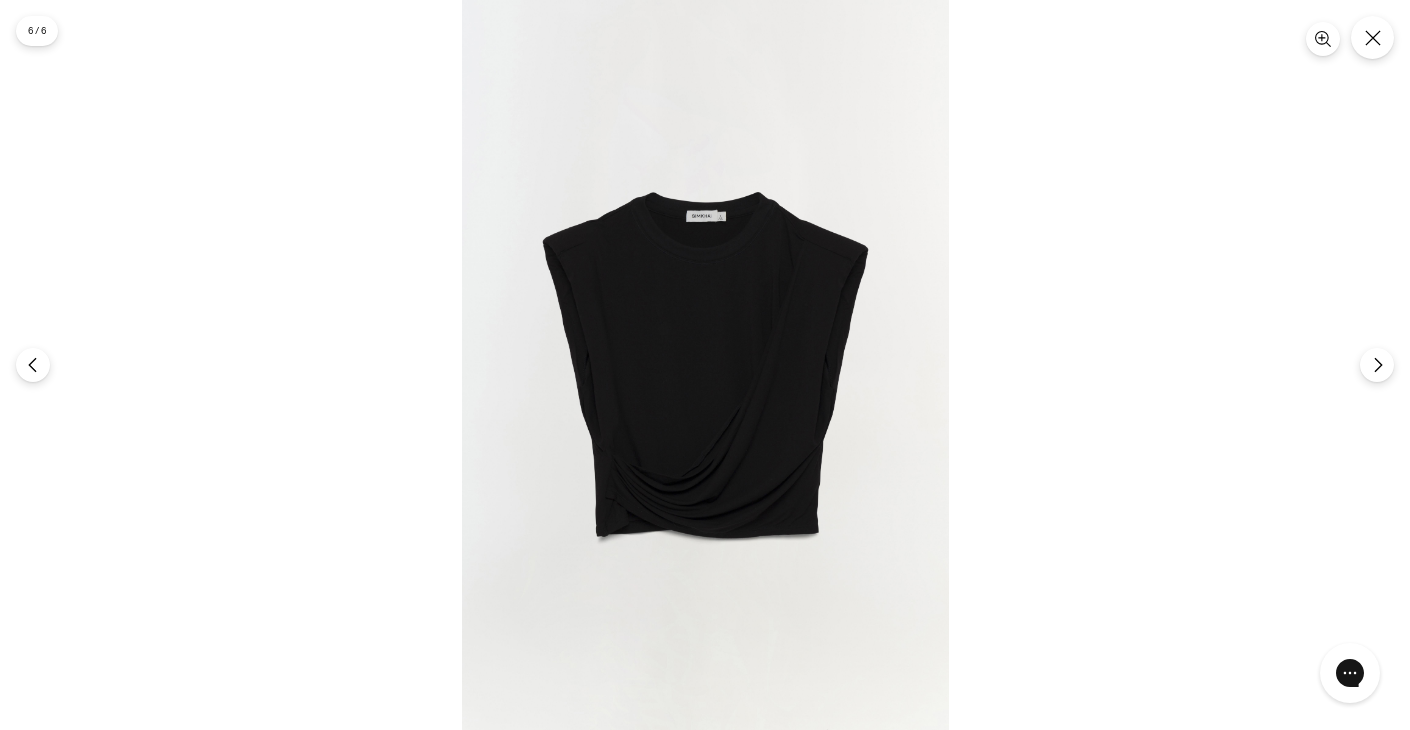 click at bounding box center [705, 365] 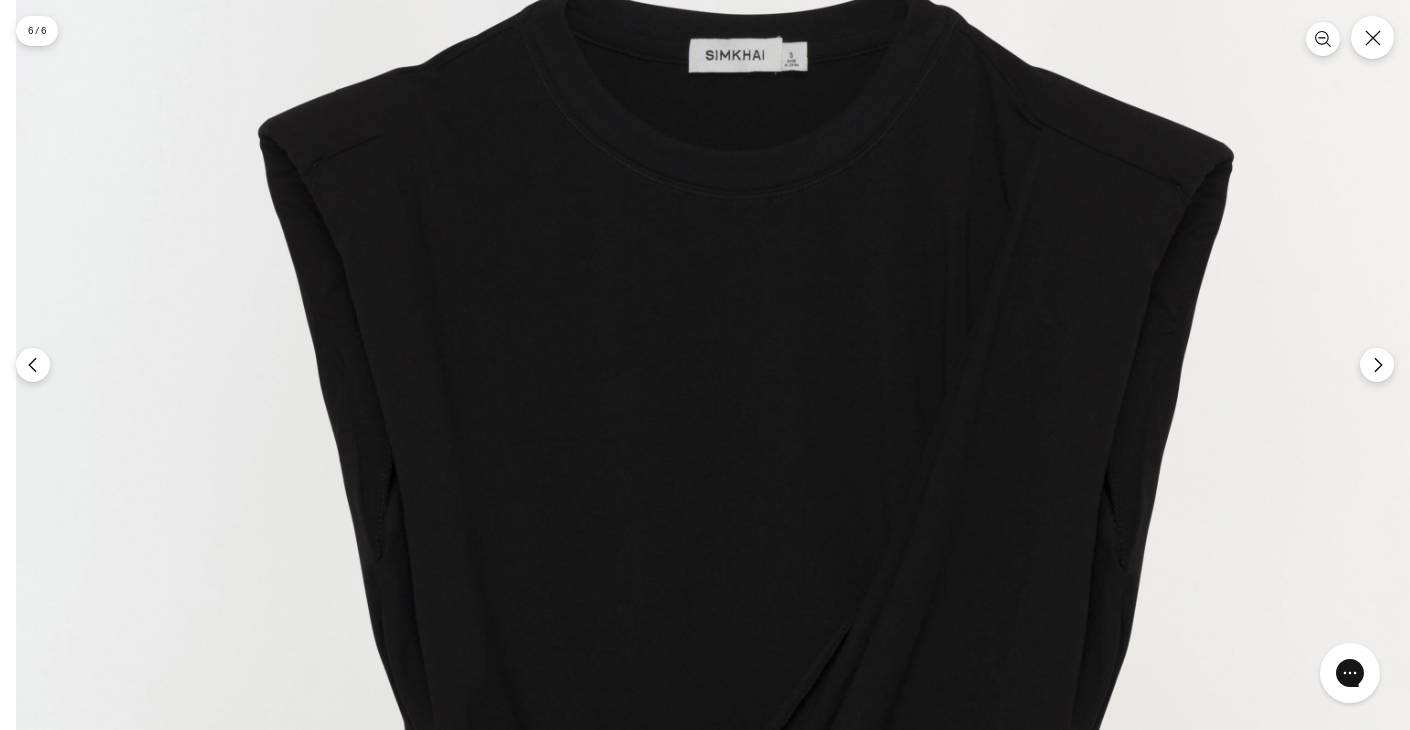click at bounding box center [746, 502] 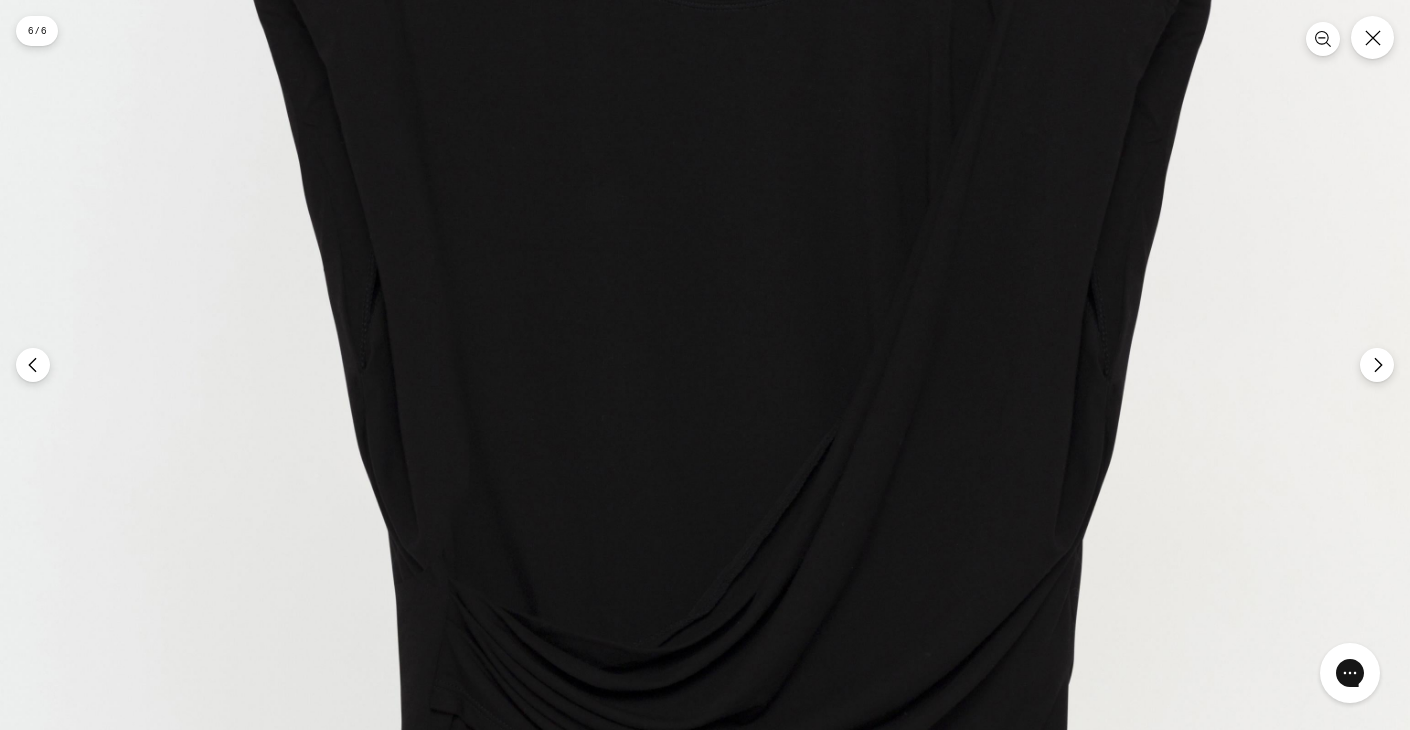 click at bounding box center [730, 311] 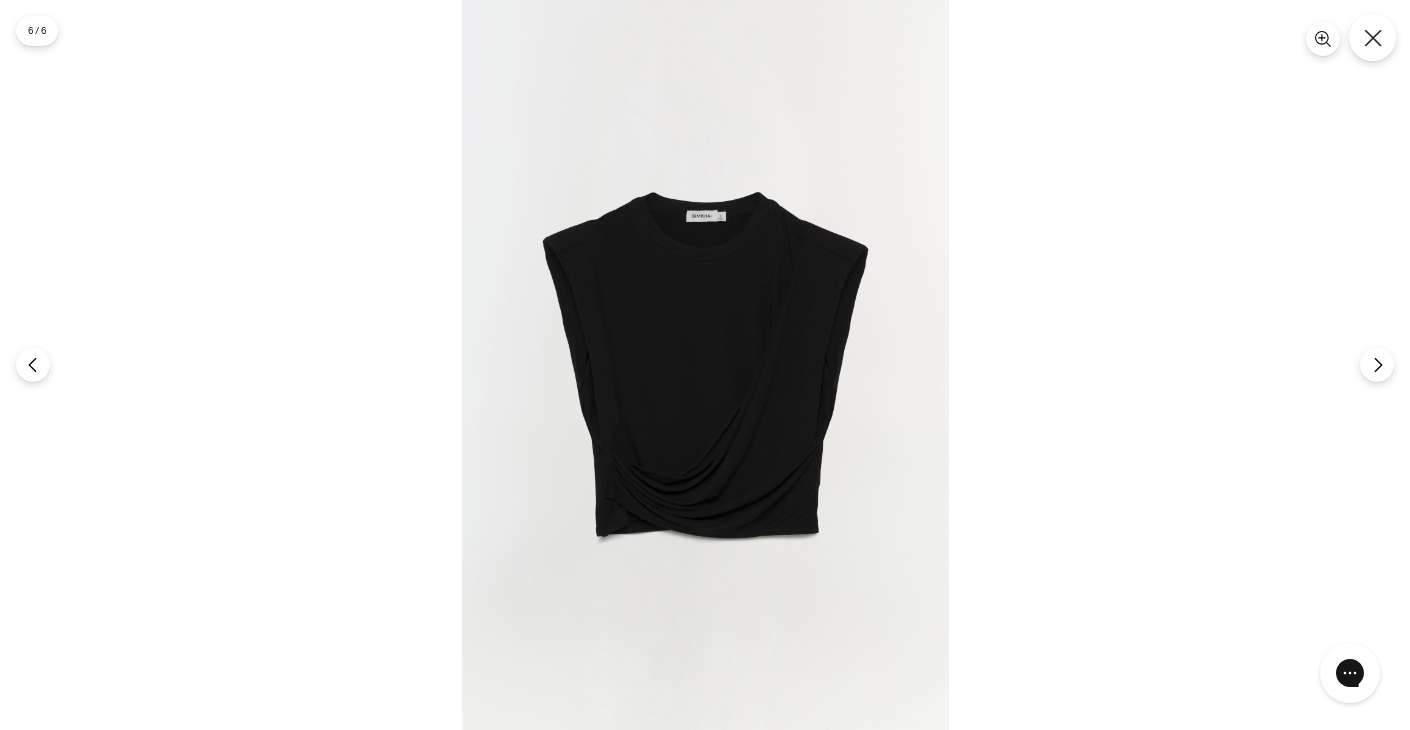click 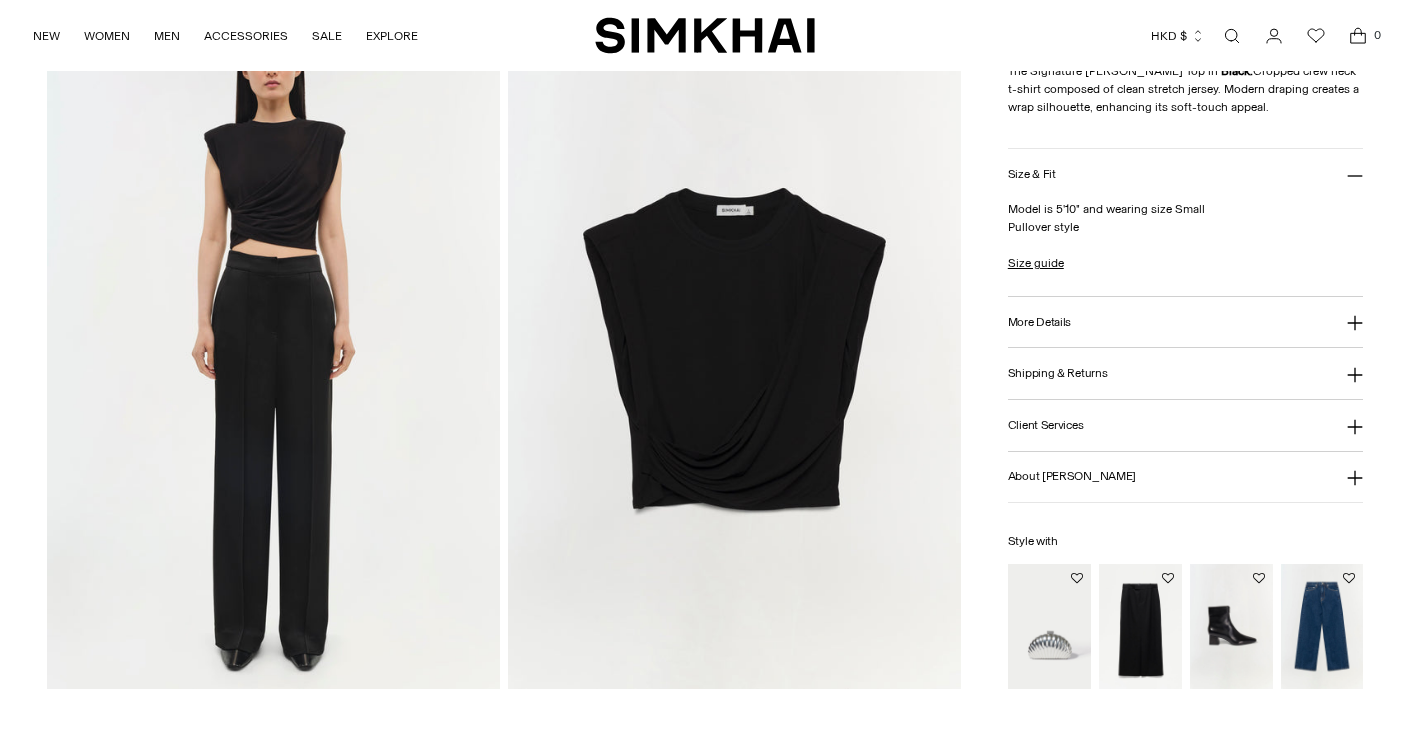 scroll, scrollTop: 1694, scrollLeft: 0, axis: vertical 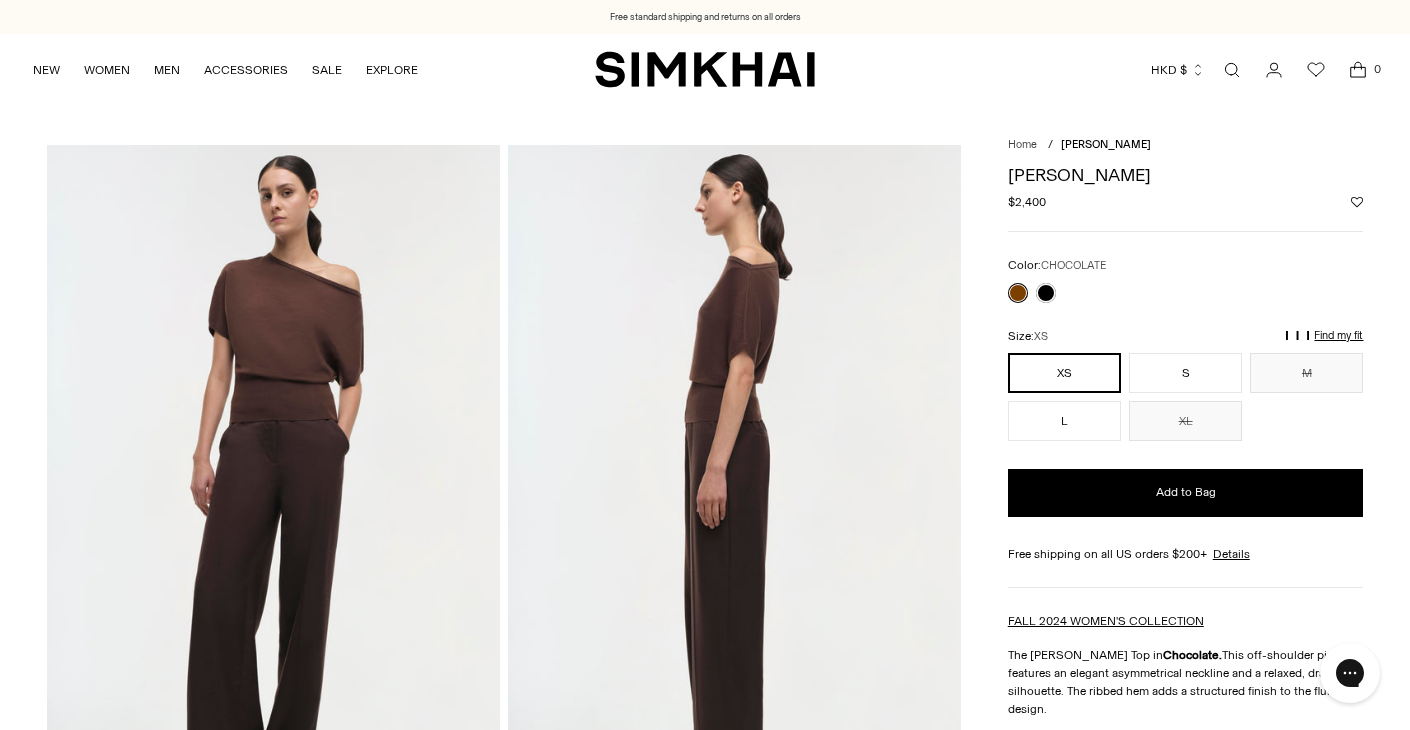 click at bounding box center (273, 485) 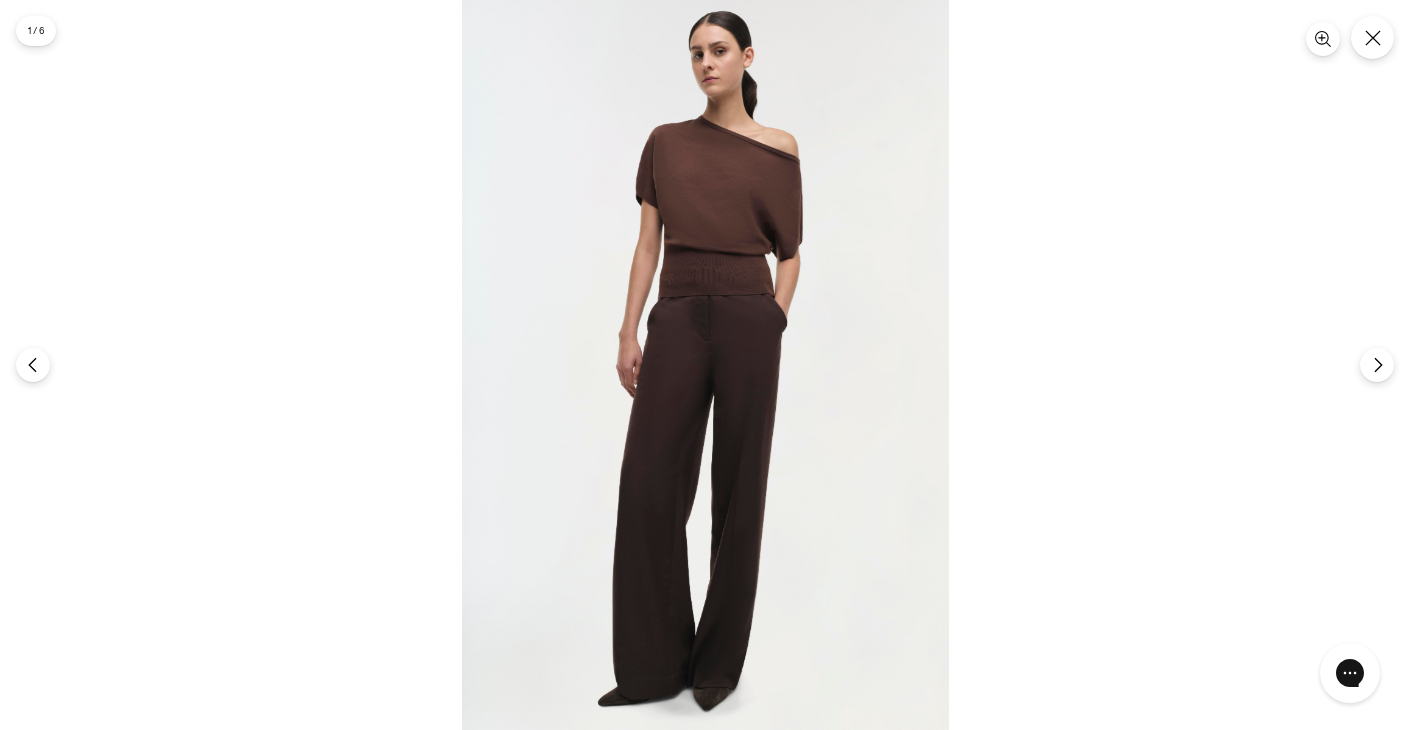 click at bounding box center (705, 365) 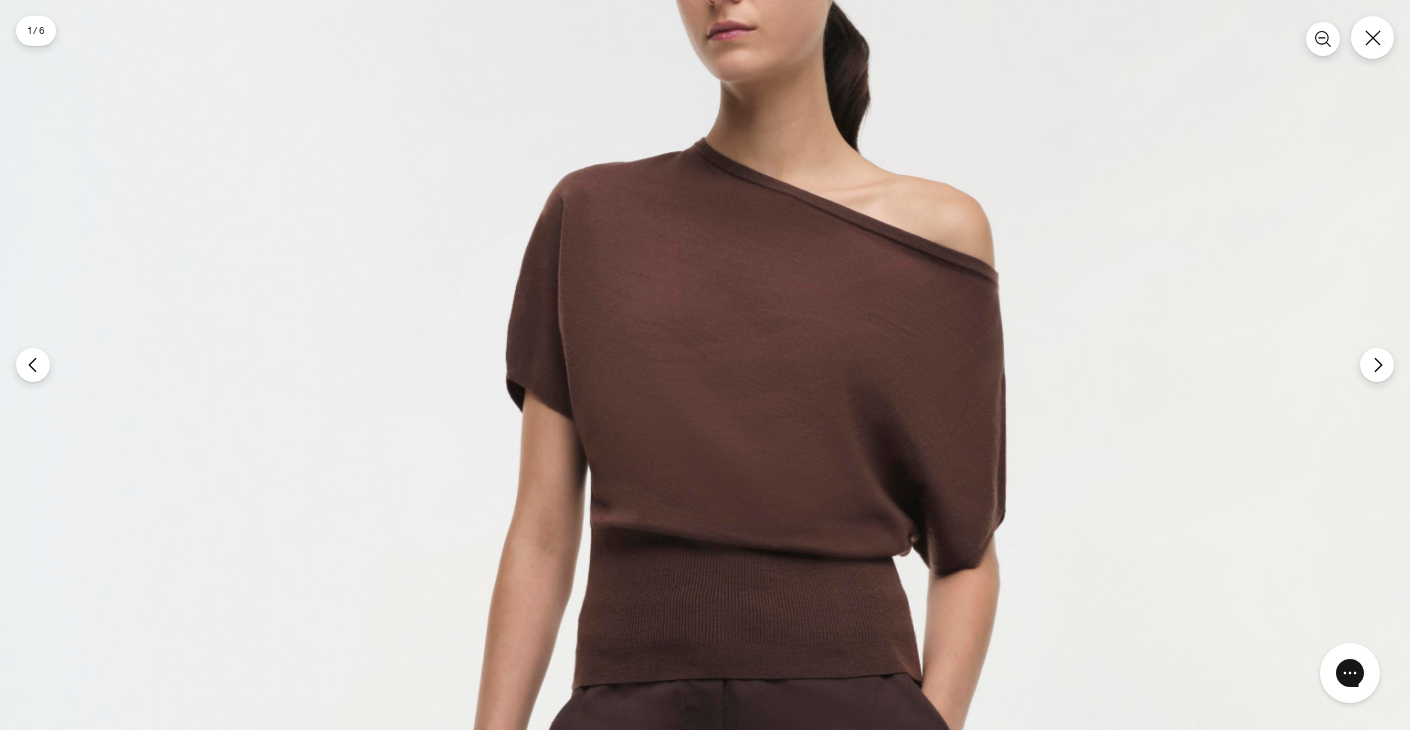 click at bounding box center [715, 888] 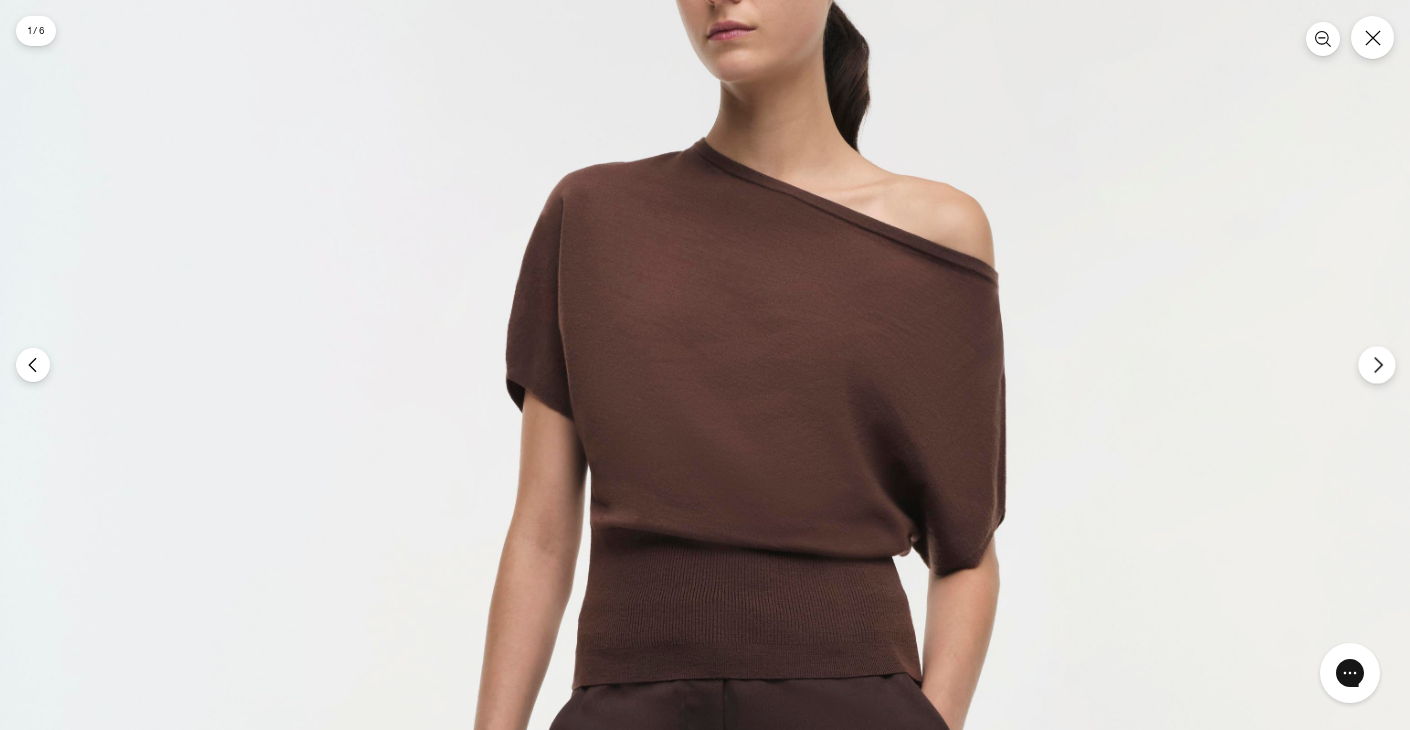 click at bounding box center (1376, 364) 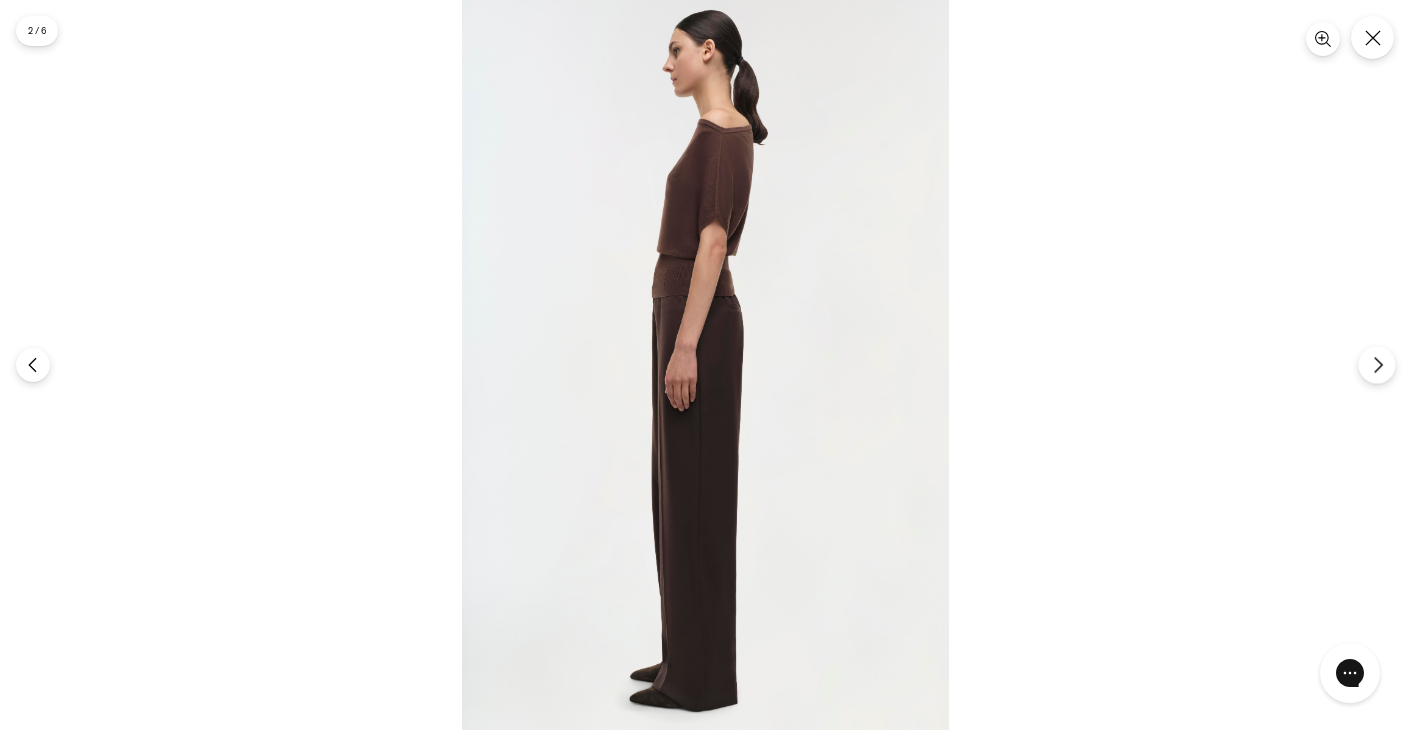 click at bounding box center [1376, 364] 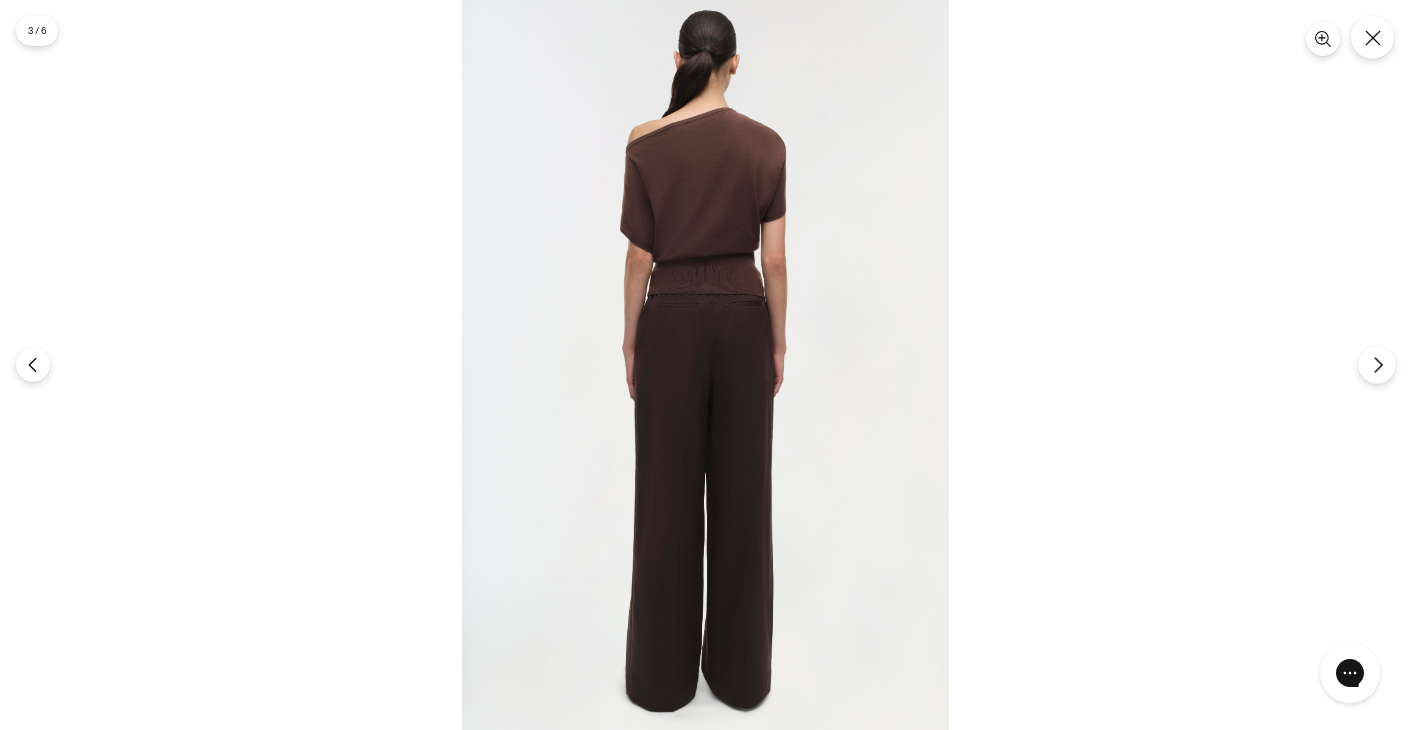 click at bounding box center [1376, 364] 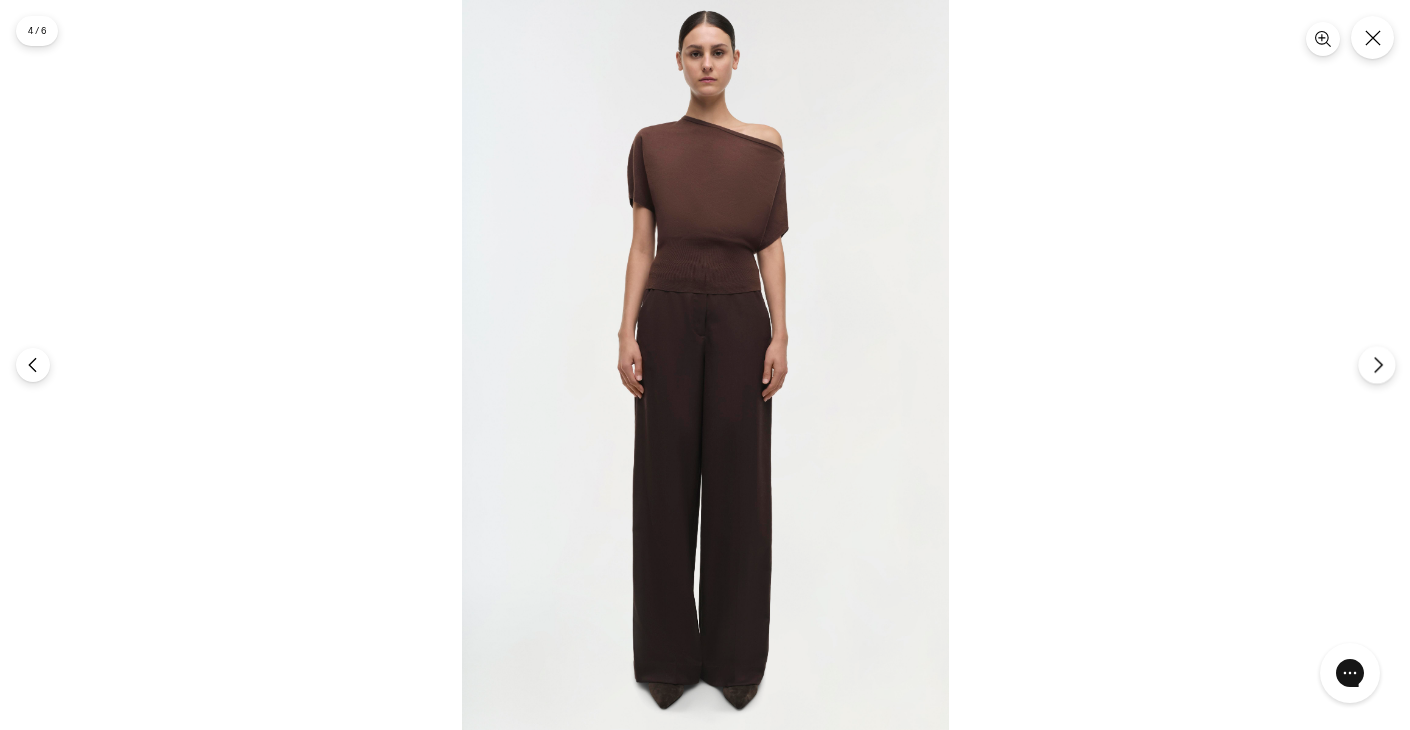 click at bounding box center [1376, 364] 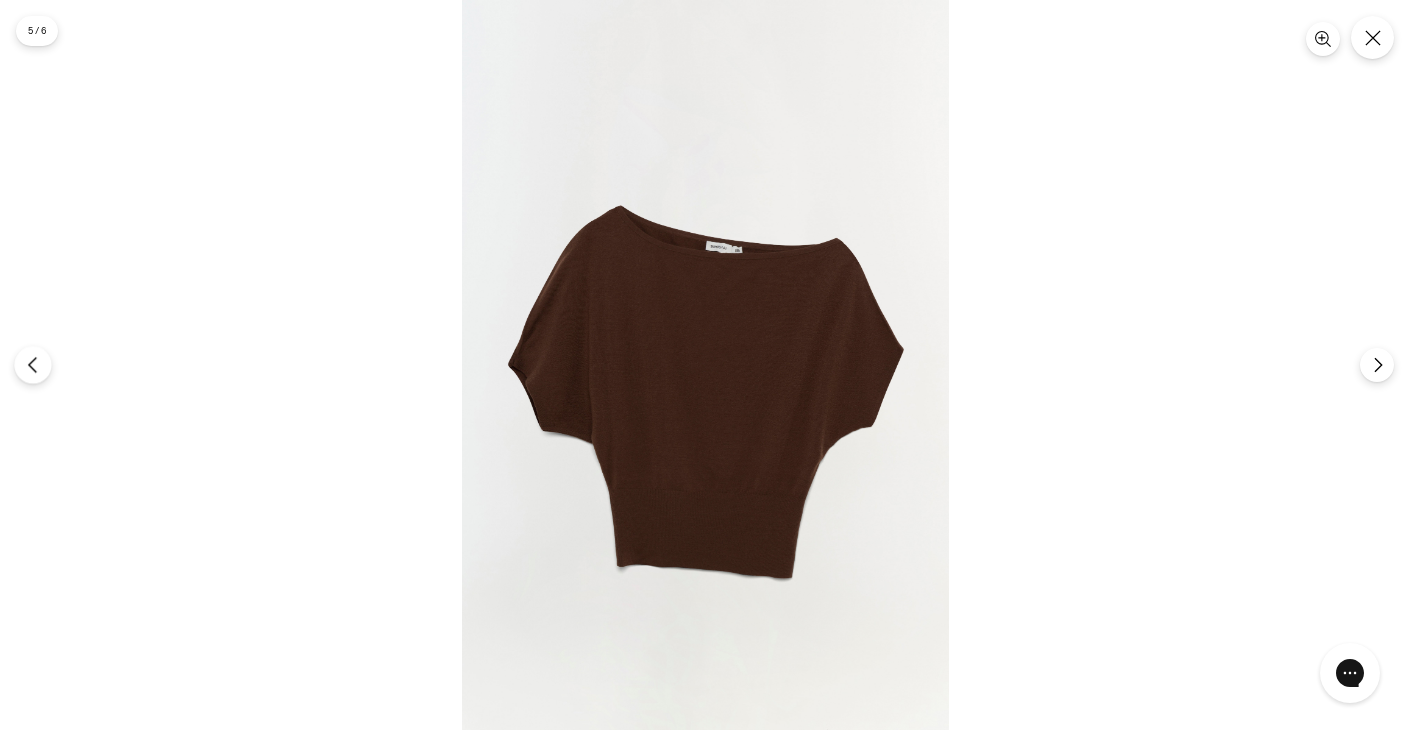 click at bounding box center (32, 364) 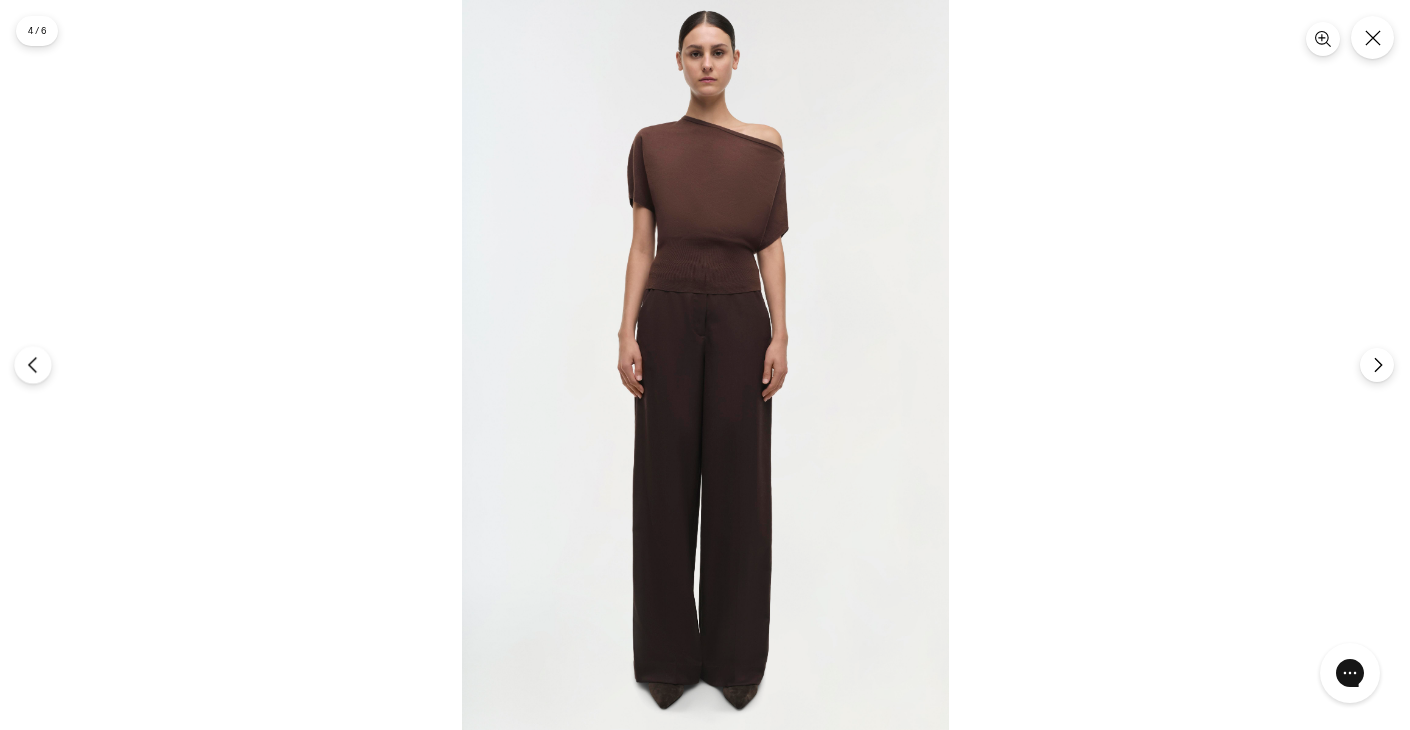 click at bounding box center (32, 364) 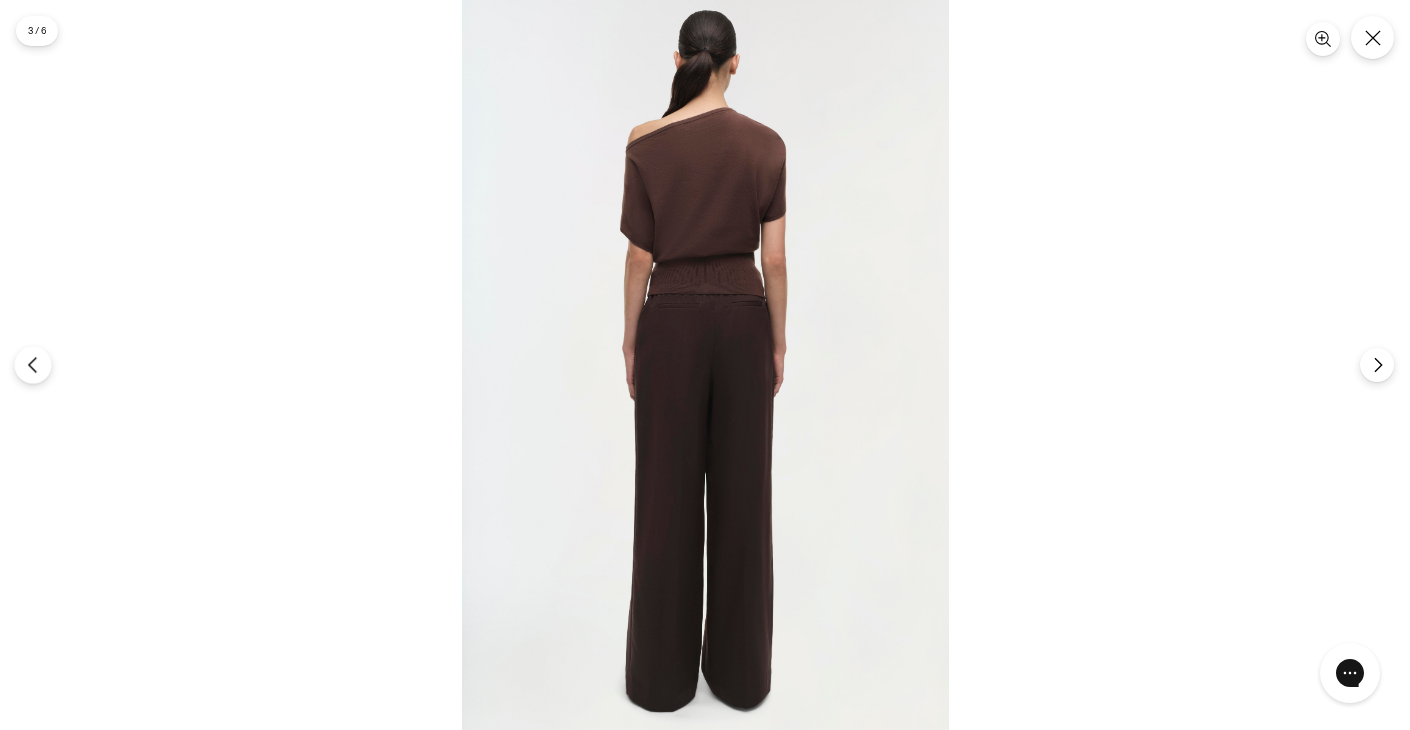click at bounding box center (32, 364) 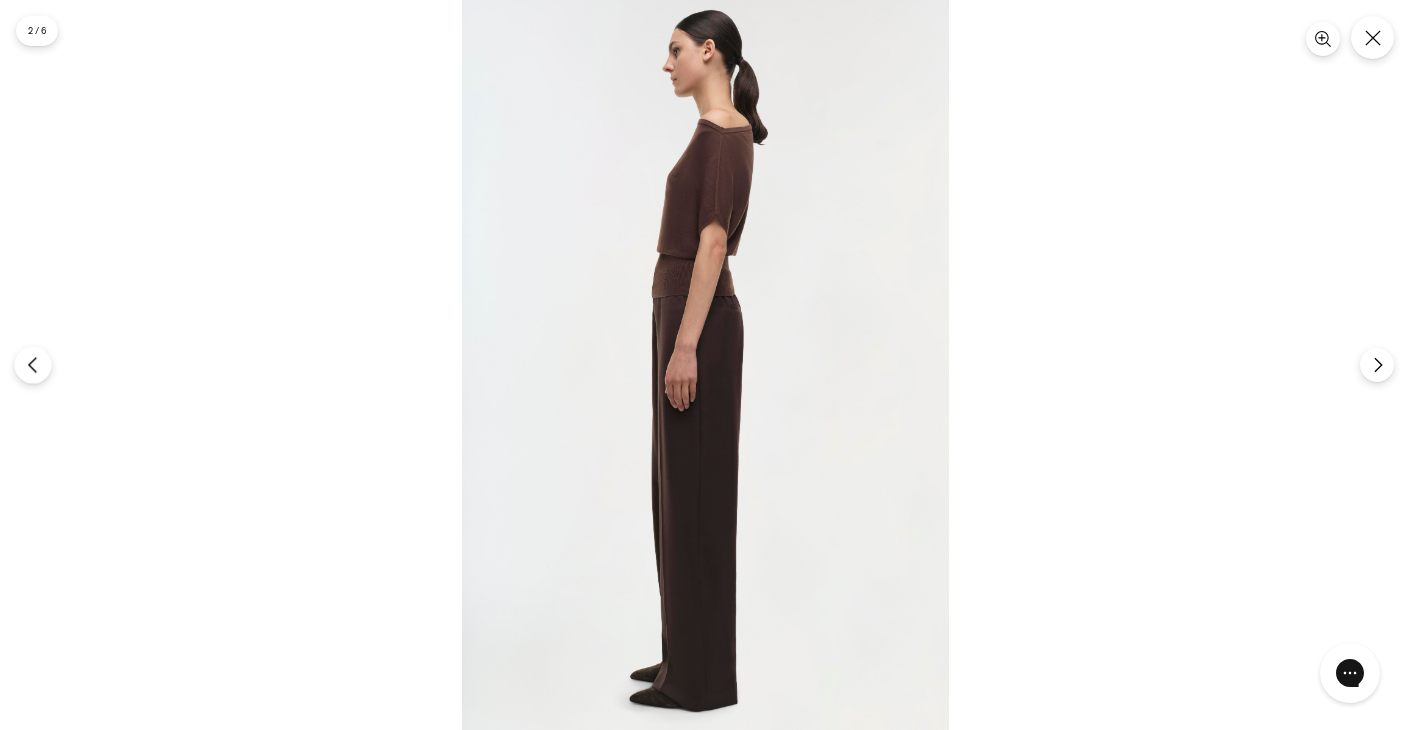 click at bounding box center [32, 364] 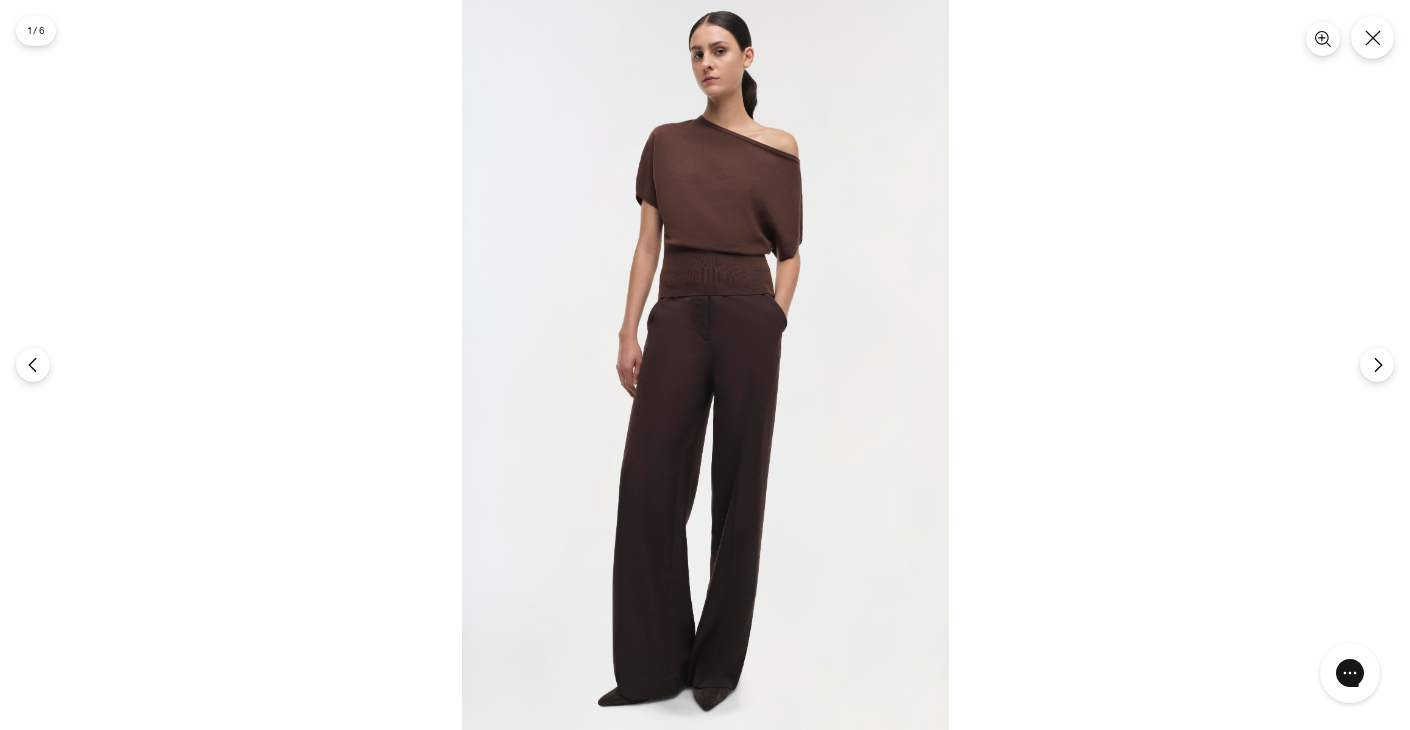 click at bounding box center [705, 365] 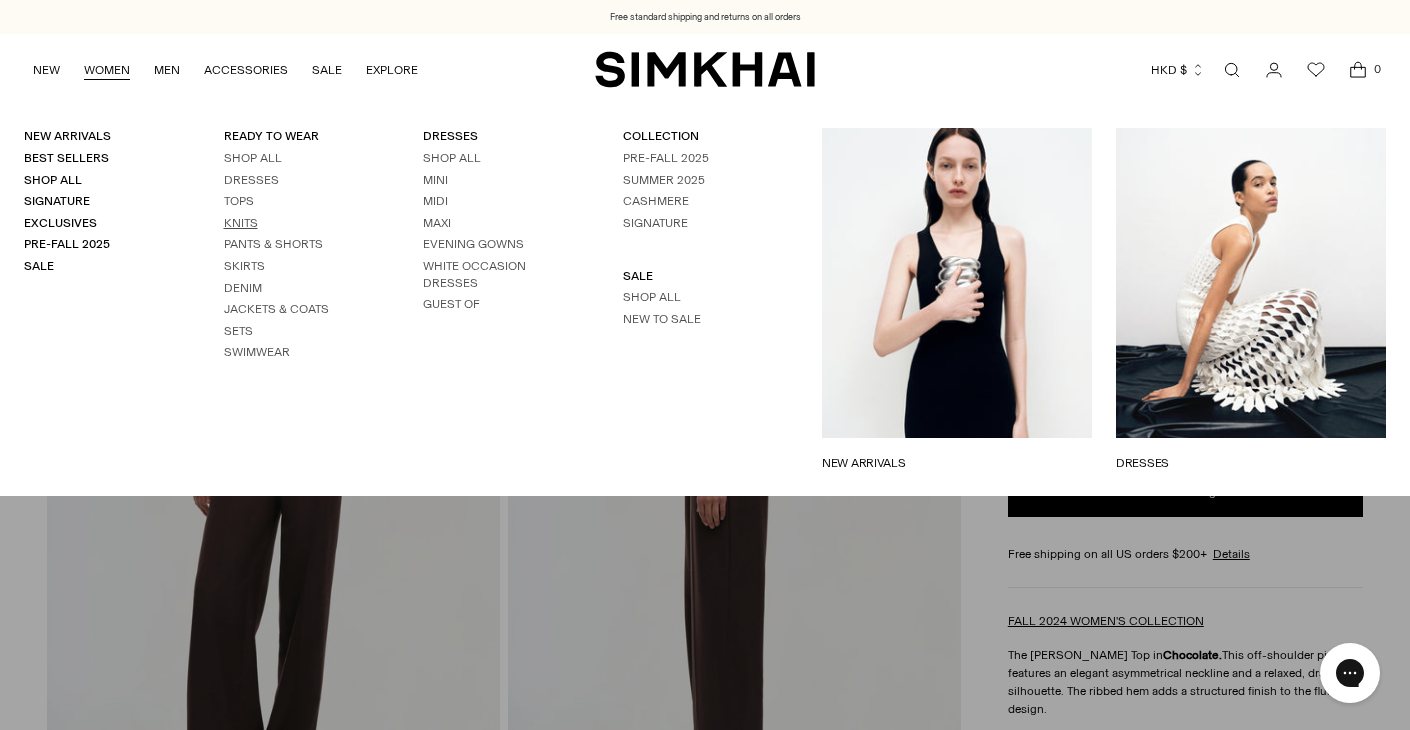 click on "Knits" at bounding box center [241, 223] 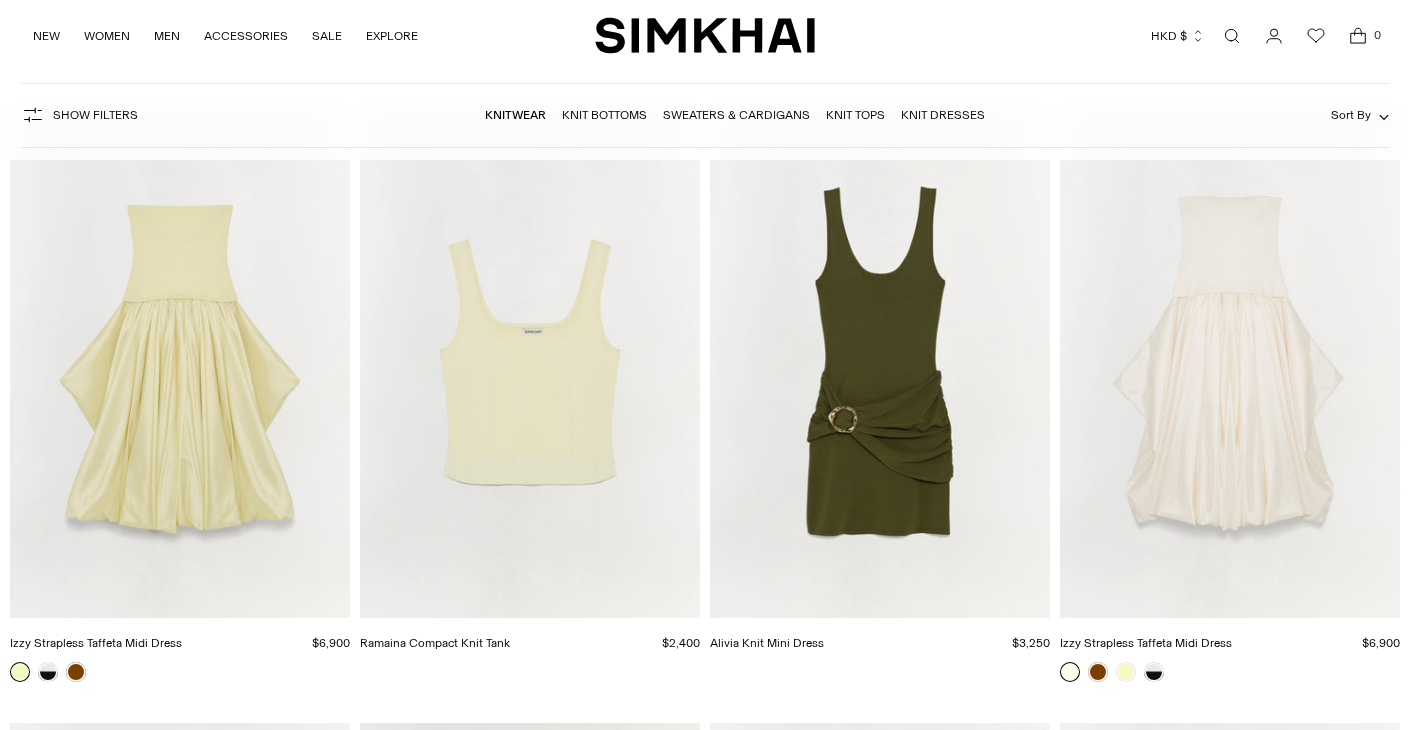 scroll, scrollTop: 184, scrollLeft: 0, axis: vertical 